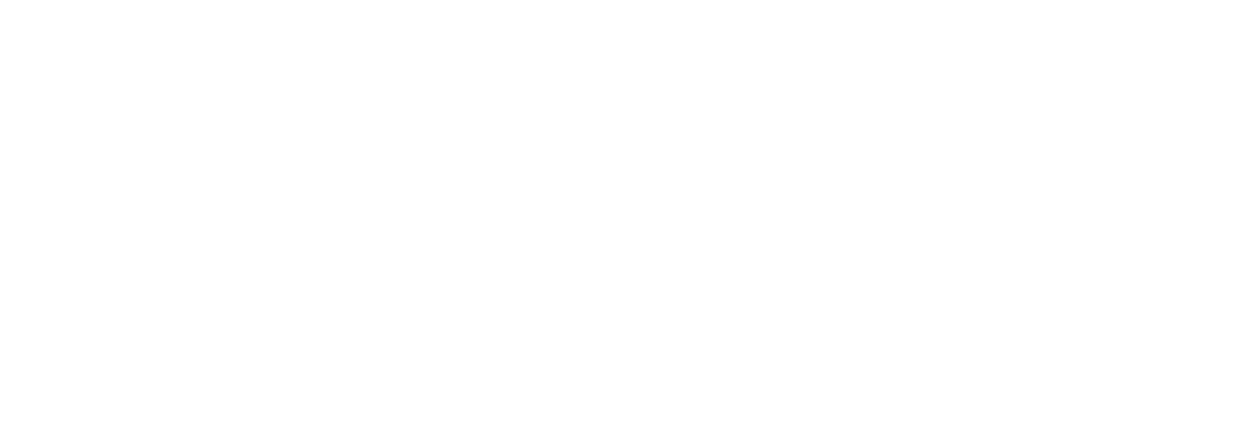 scroll, scrollTop: 0, scrollLeft: 0, axis: both 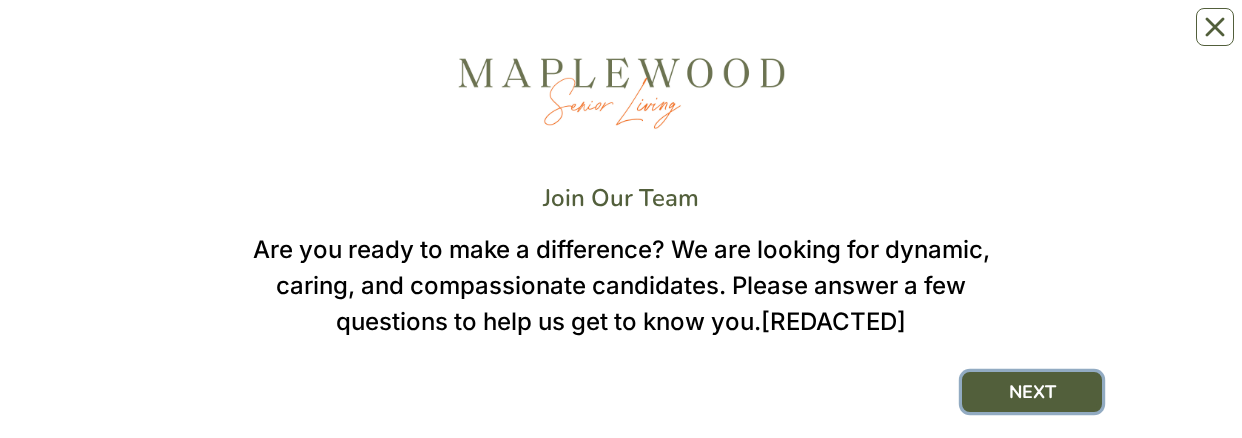 click on "NEXT" at bounding box center (1032, 392) 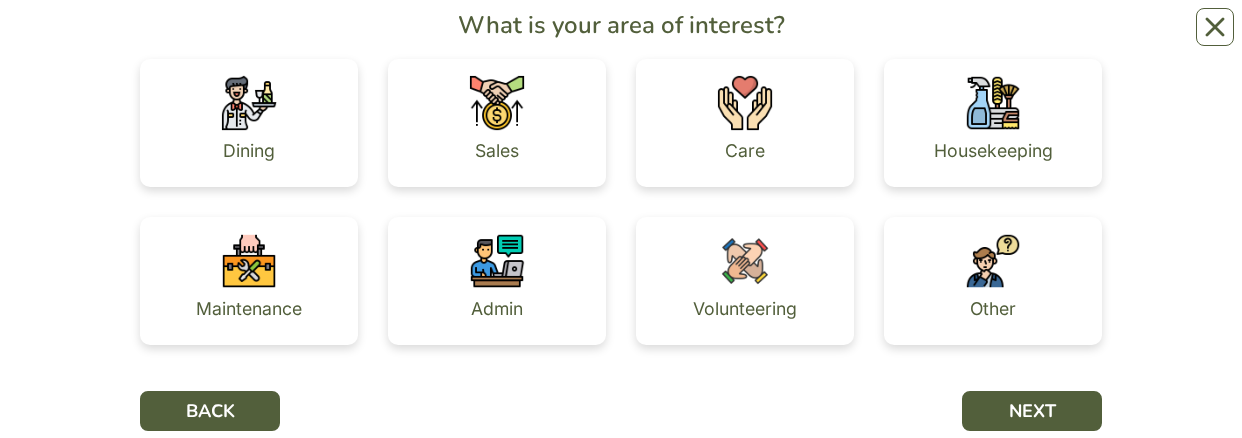 scroll, scrollTop: 240, scrollLeft: 0, axis: vertical 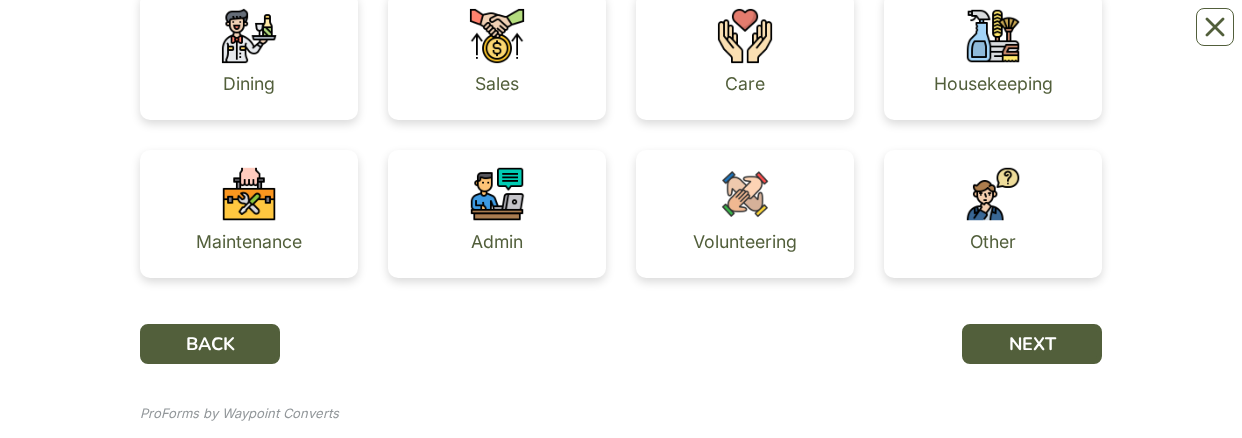 click at bounding box center (745, 36) 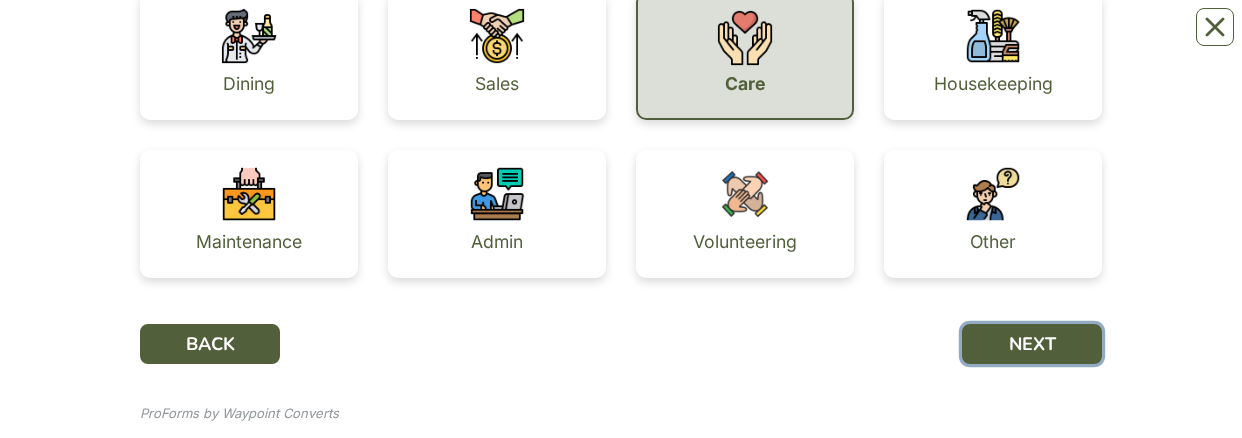 click on "NEXT" at bounding box center [1032, 344] 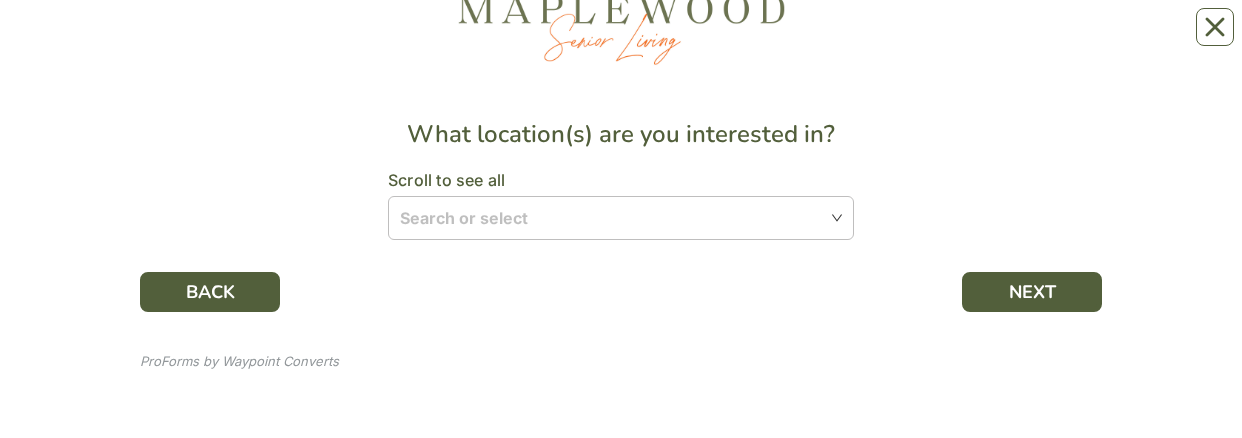 scroll, scrollTop: 0, scrollLeft: 0, axis: both 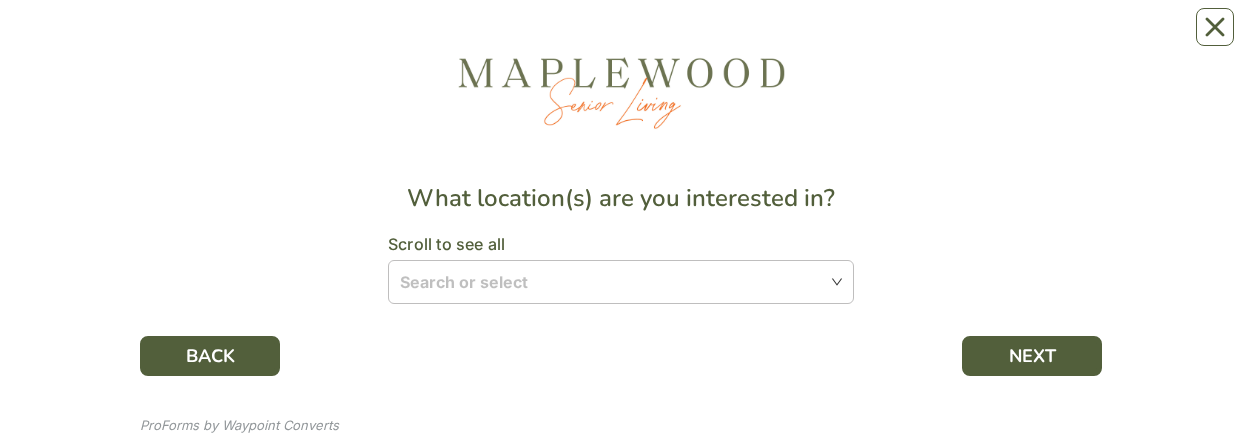 click on "Search or select" at bounding box center (621, 282) 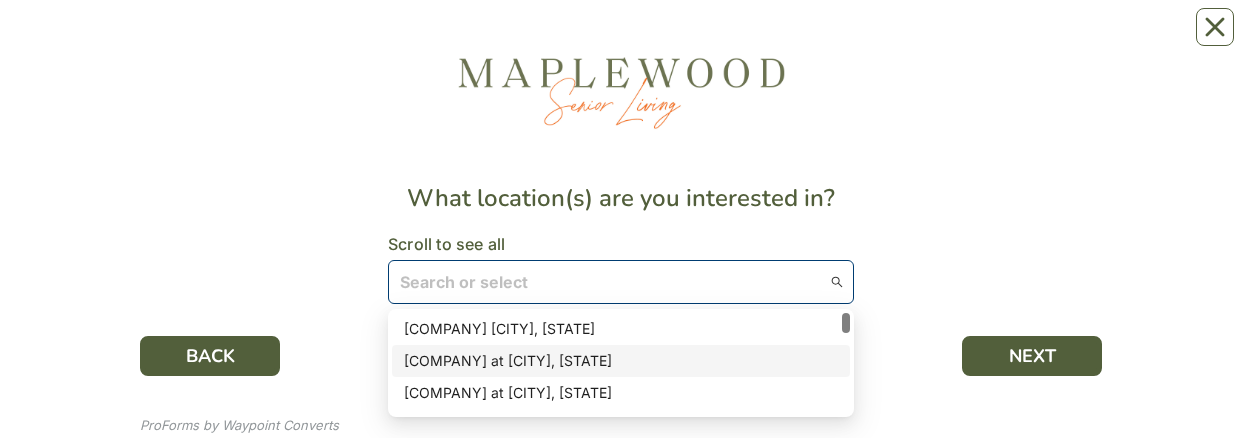 click at bounding box center (846, 363) 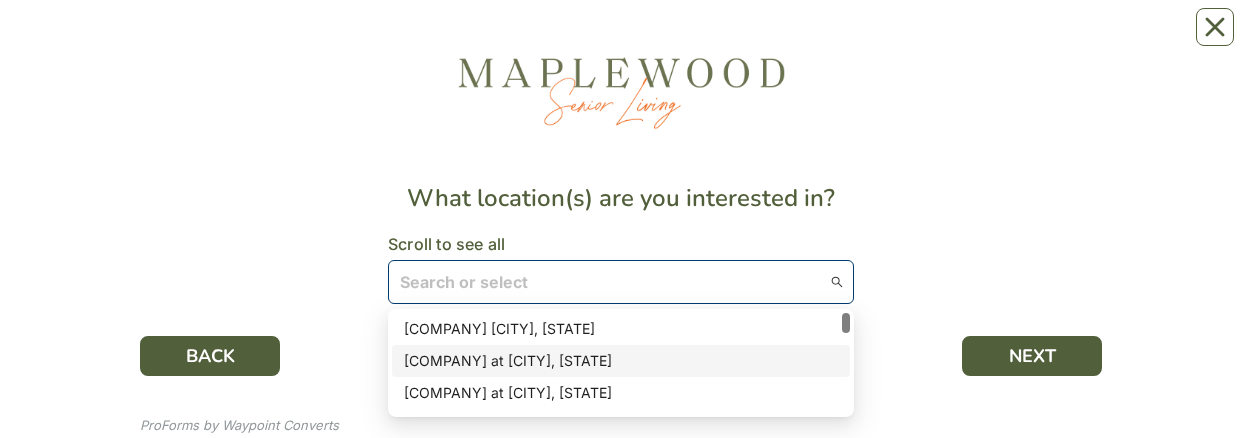 click at bounding box center (846, 363) 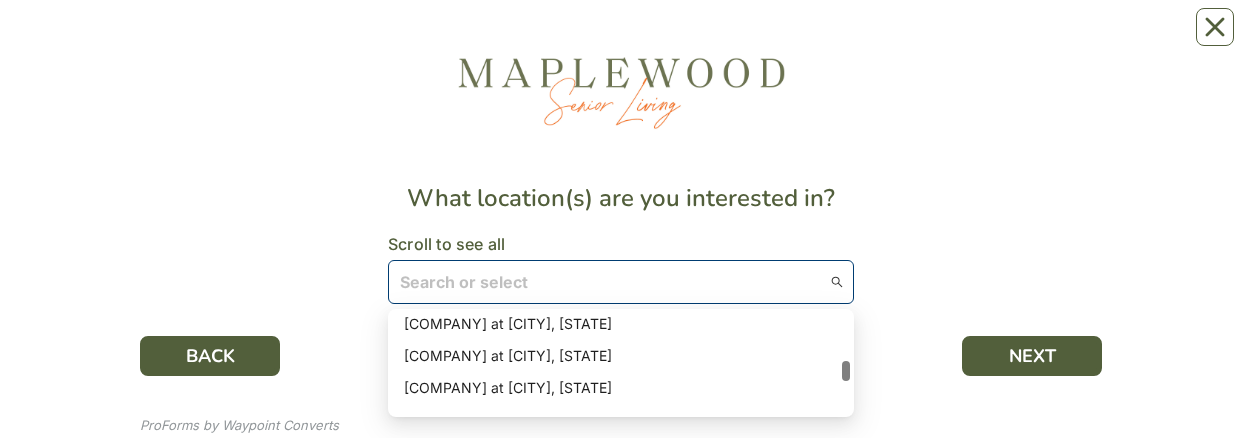 scroll, scrollTop: 267, scrollLeft: 0, axis: vertical 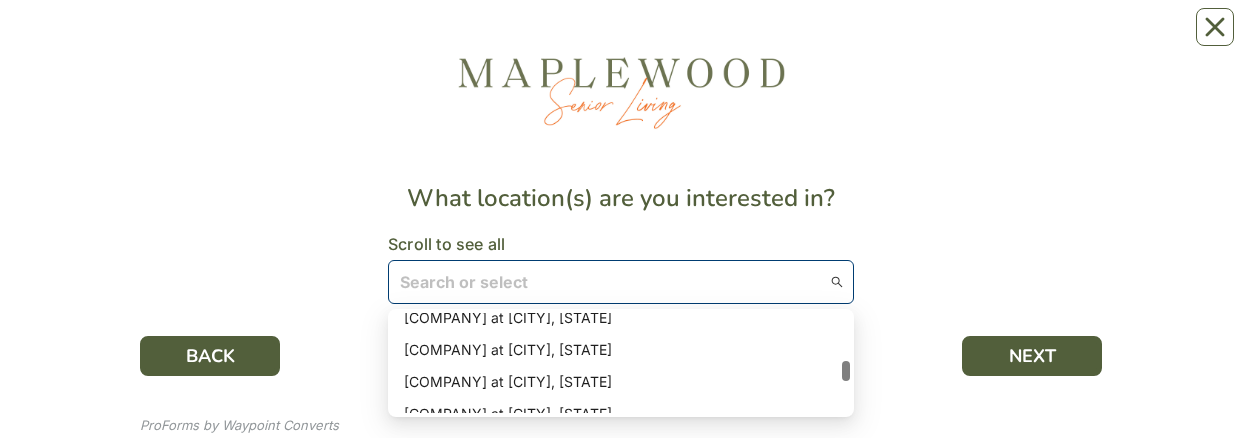 drag, startPoint x: 846, startPoint y: 326, endPoint x: 857, endPoint y: 374, distance: 49.24429 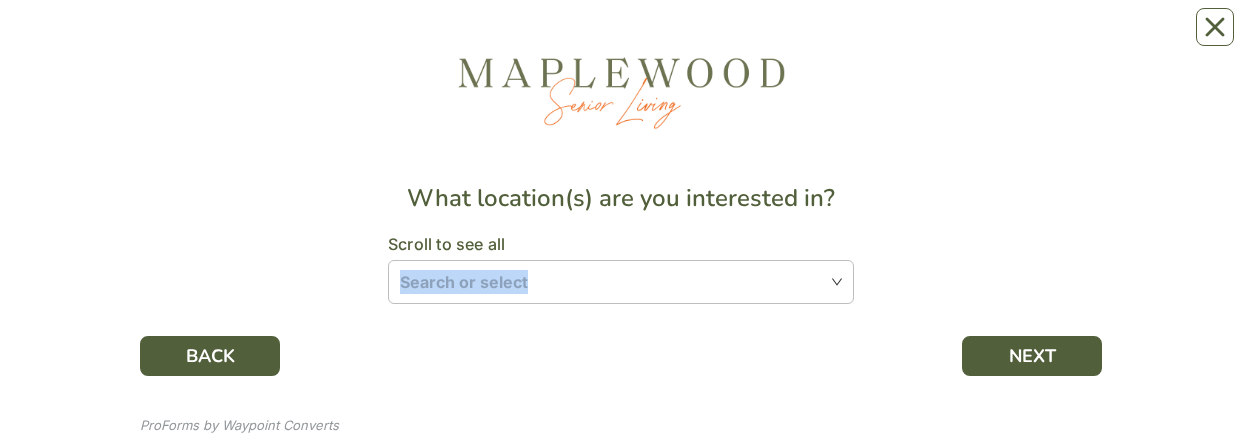 drag, startPoint x: 857, startPoint y: 374, endPoint x: 839, endPoint y: 290, distance: 85.90693 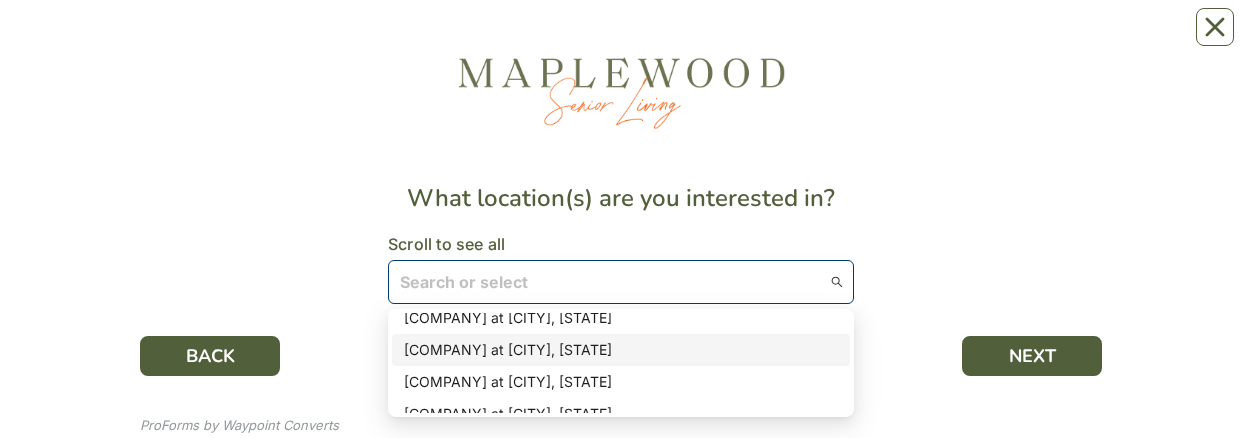 click on "[COMPANY] at [CITY], [STATE]" at bounding box center (621, 350) 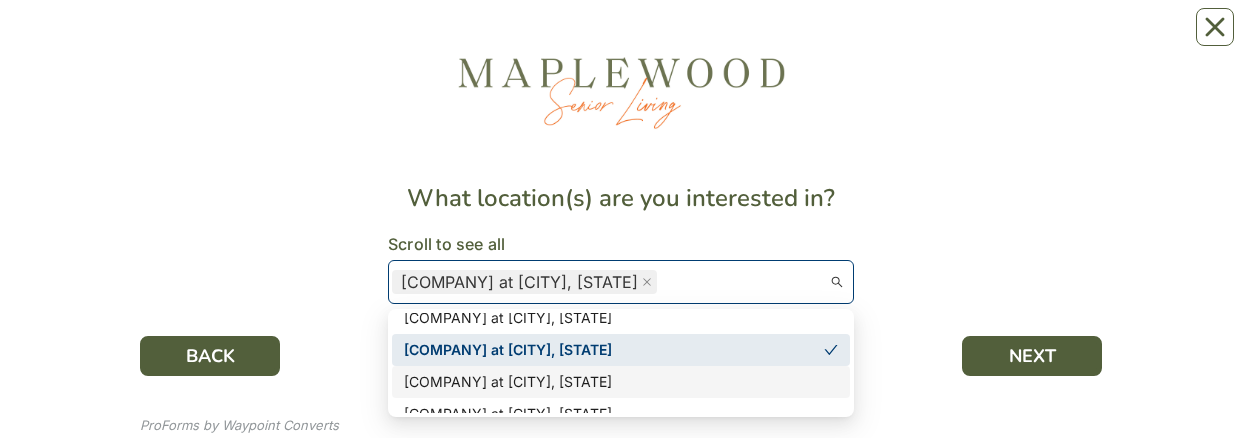 click on "[COMPANY] at [CITY], [STATE]" at bounding box center [621, 382] 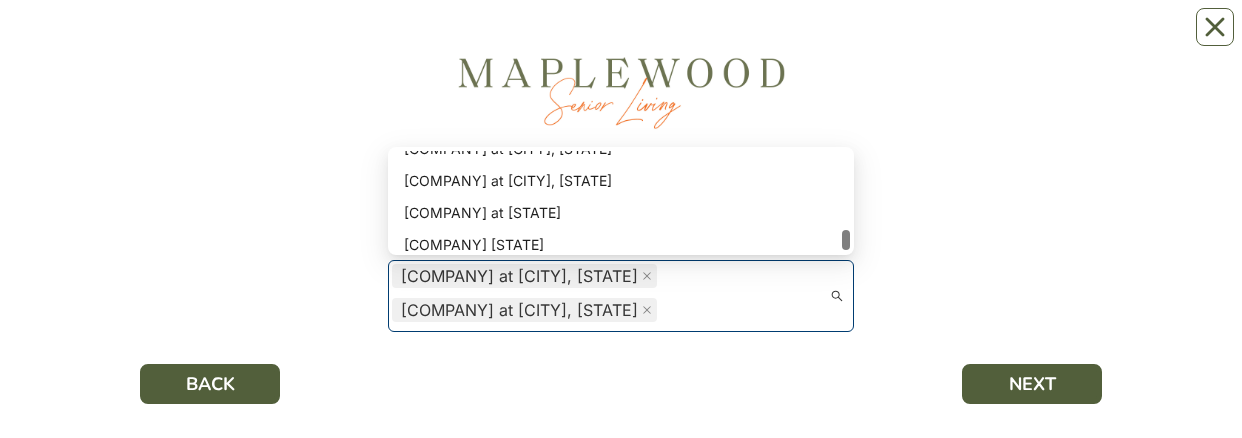 scroll, scrollTop: 444, scrollLeft: 0, axis: vertical 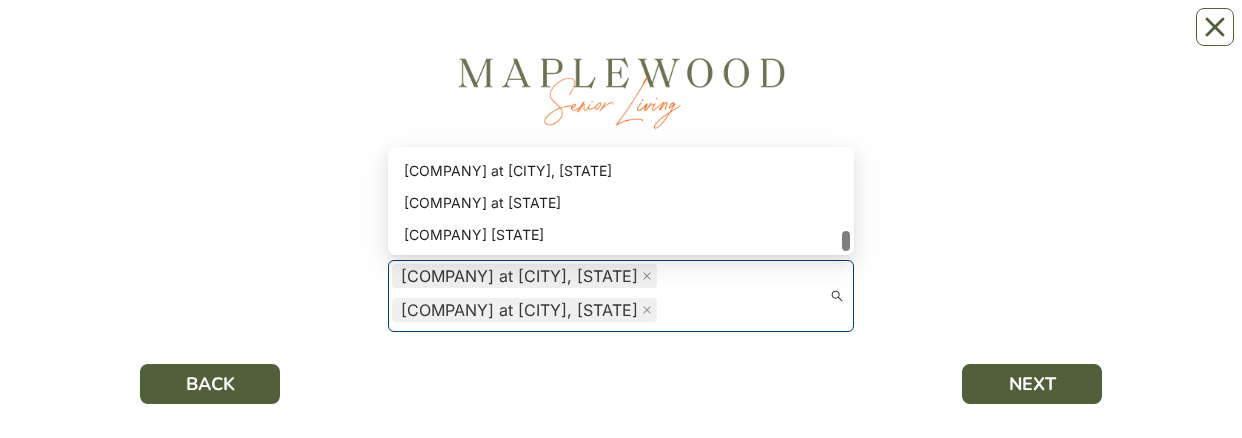 drag, startPoint x: 846, startPoint y: 212, endPoint x: 854, endPoint y: 250, distance: 38.832977 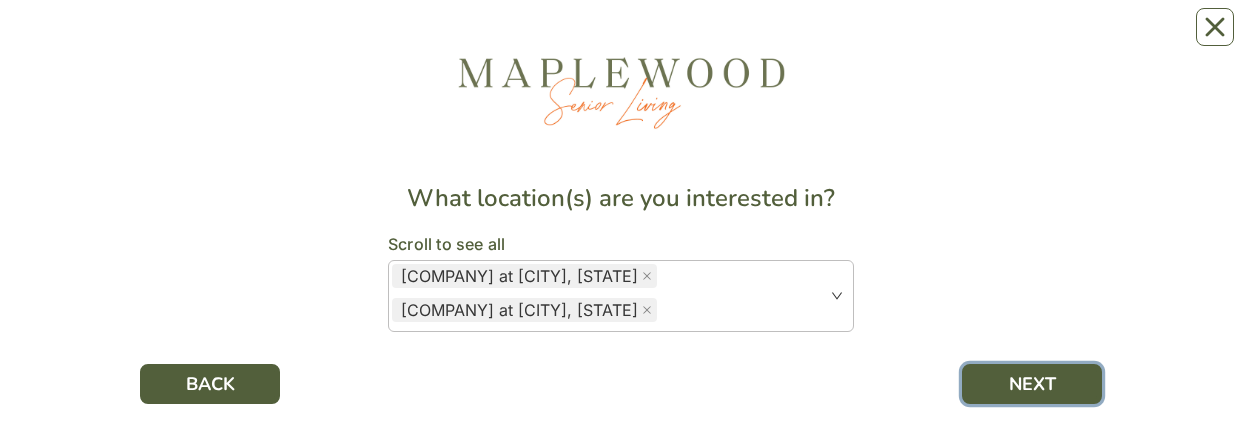 click on "NEXT" at bounding box center (1032, 384) 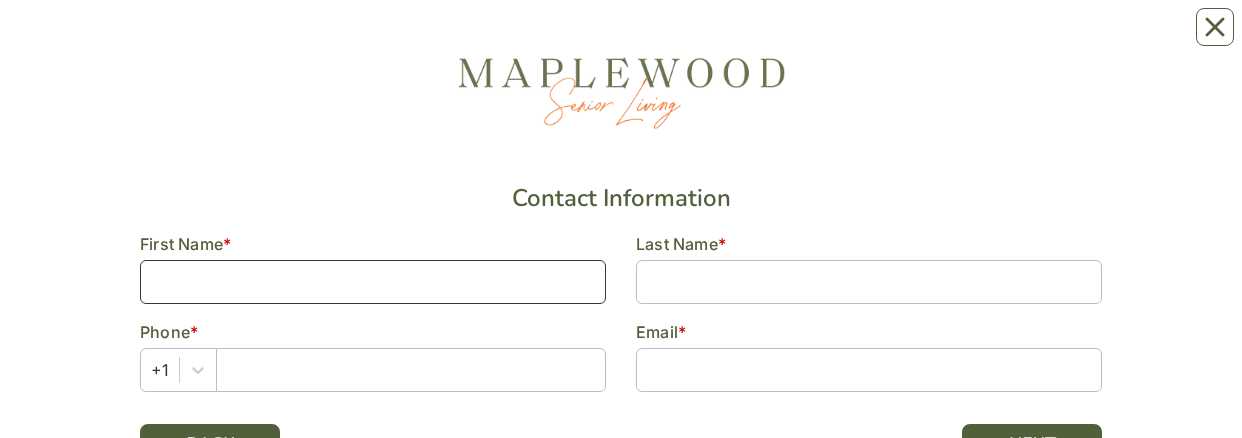 click at bounding box center [373, 282] 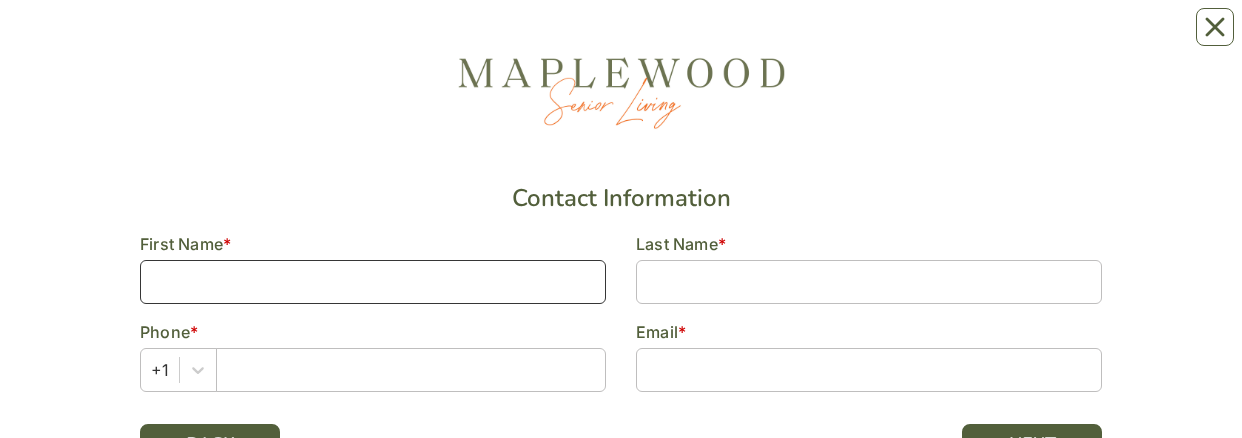 type on "[FIRST][REDACTED]" 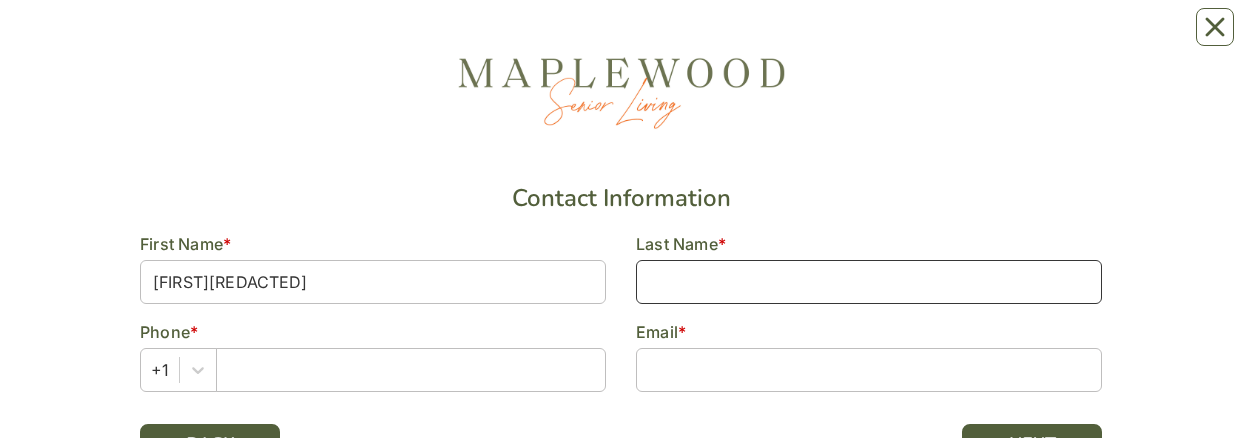 type on "[LAST][REDACTED]" 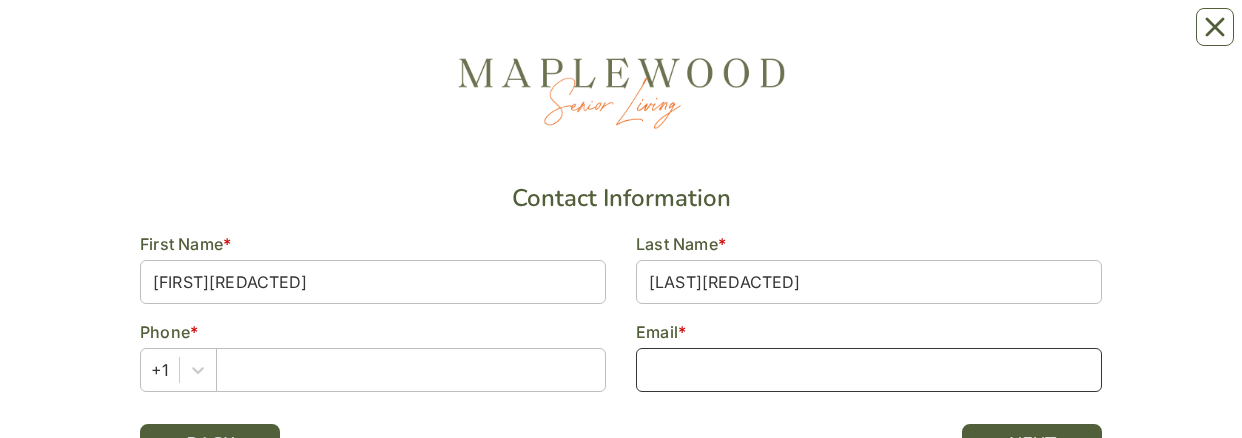 type on "[EMAIL]" 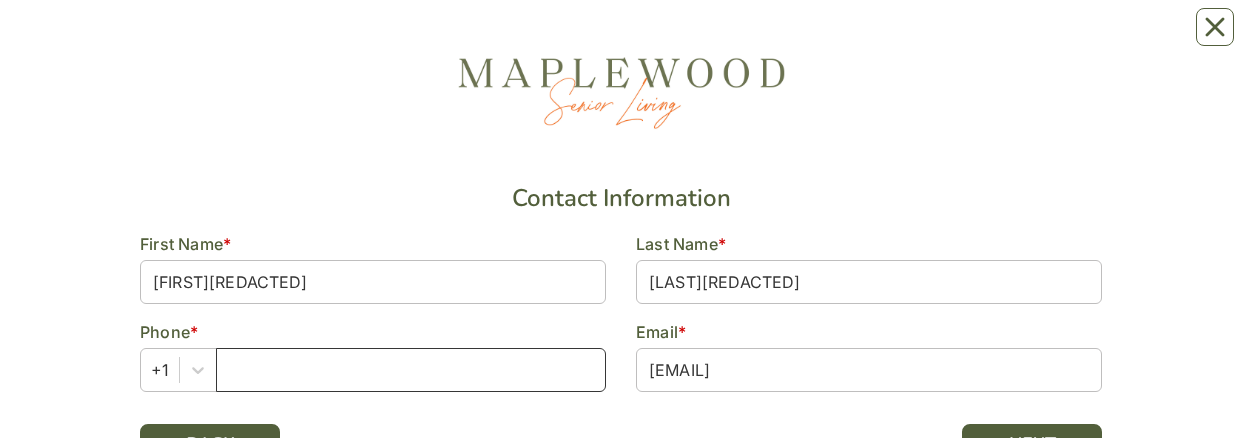 click at bounding box center (411, 370) 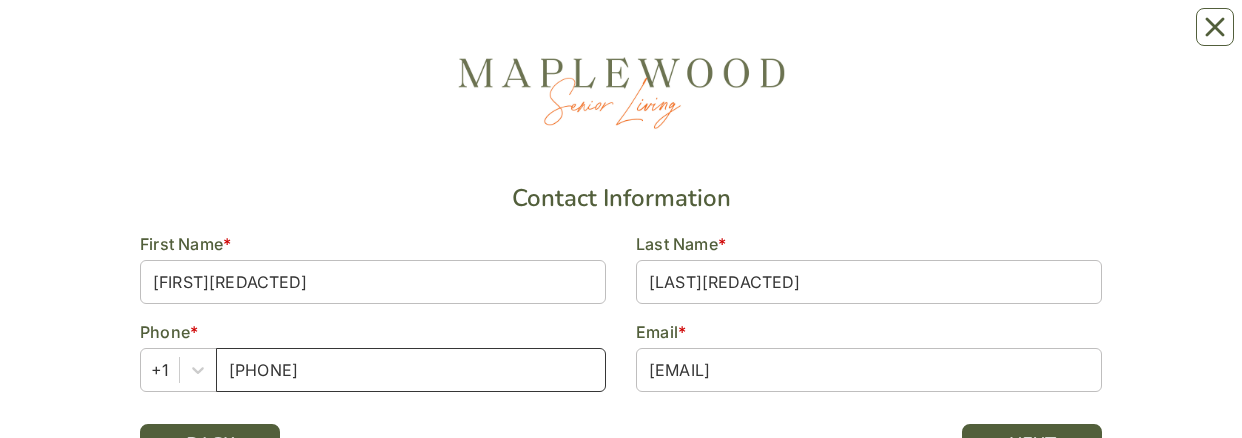 type on "[PHONE]" 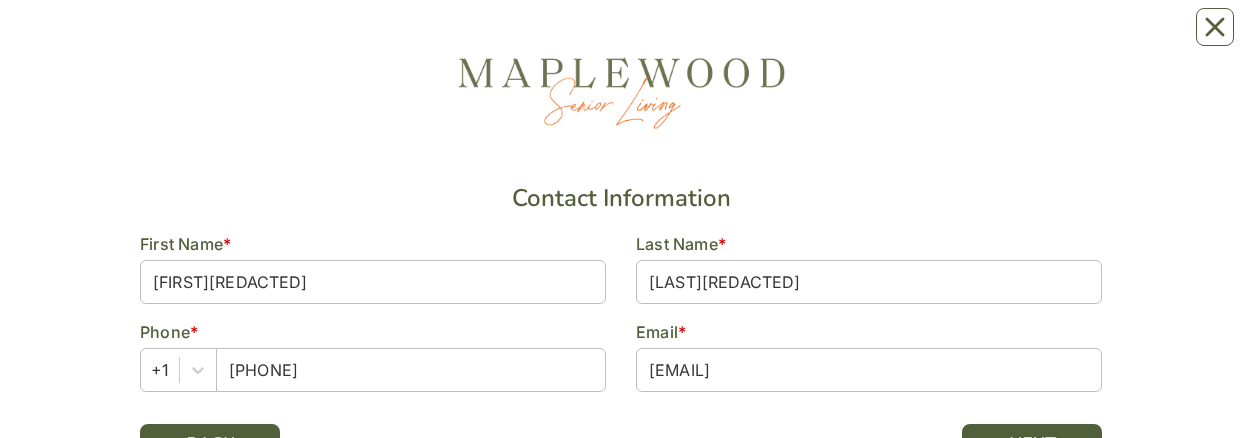 click on "Contact Information First Name * [FIRST] Last Name * [LAST] Phone * +1 [PHONE] Email * [EMAIL] BACK NEXT
ProForms by Waypoint Converts[REDACTED]" at bounding box center (621, 295) 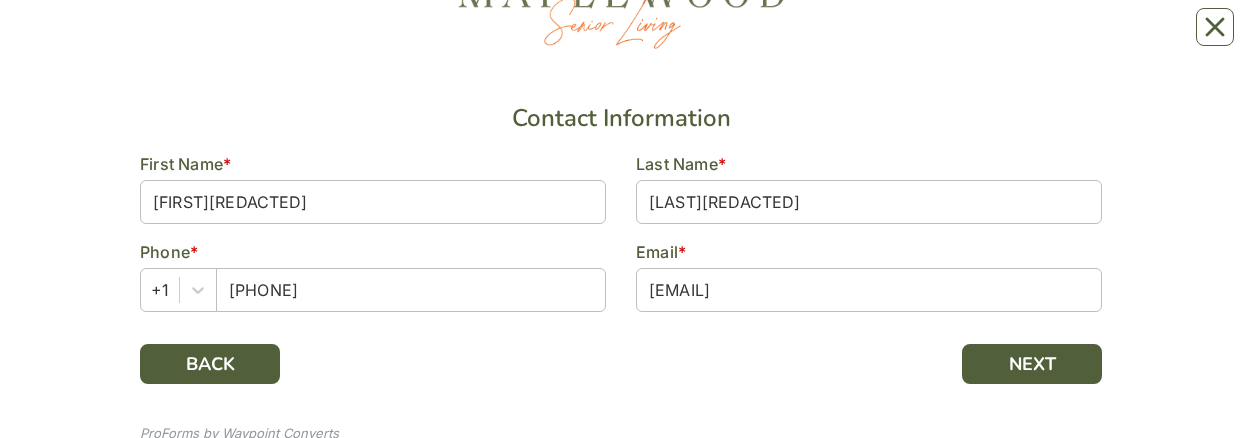 scroll, scrollTop: 133, scrollLeft: 0, axis: vertical 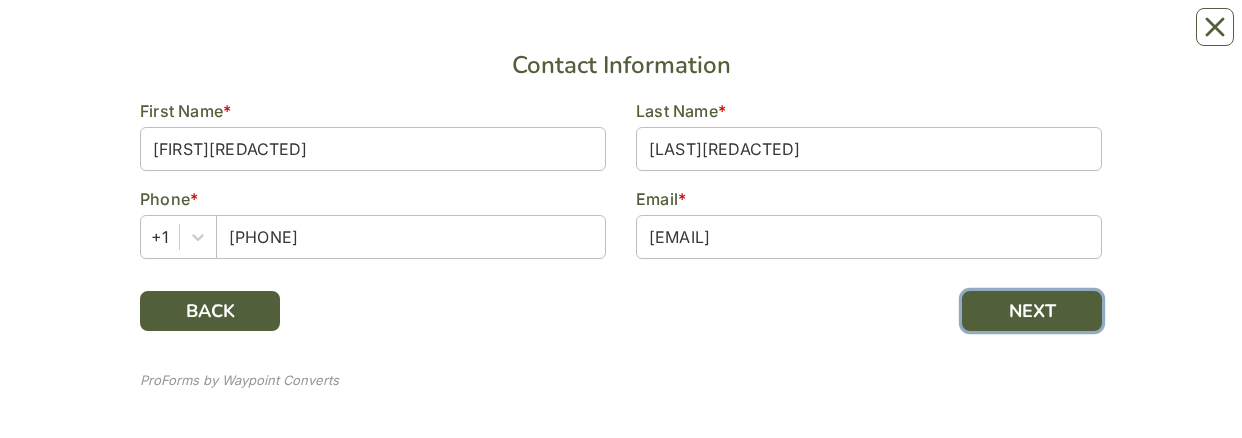 click on "NEXT" at bounding box center [1032, 311] 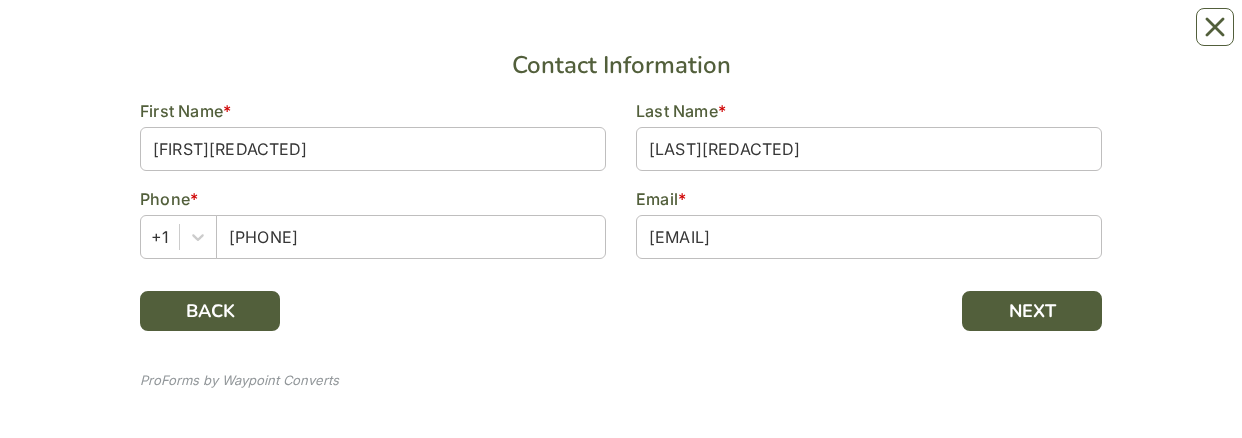 scroll, scrollTop: 0, scrollLeft: 0, axis: both 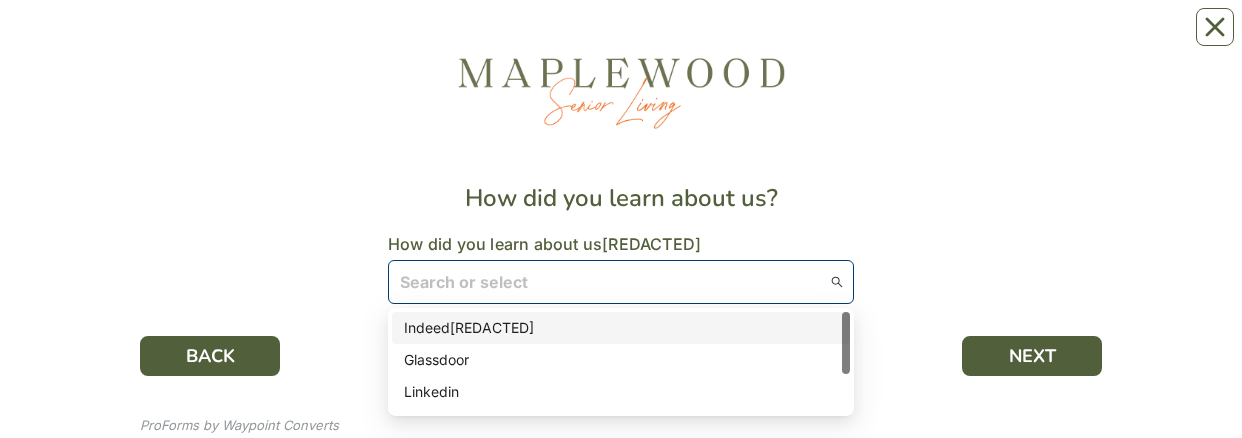 click at bounding box center [621, 281] 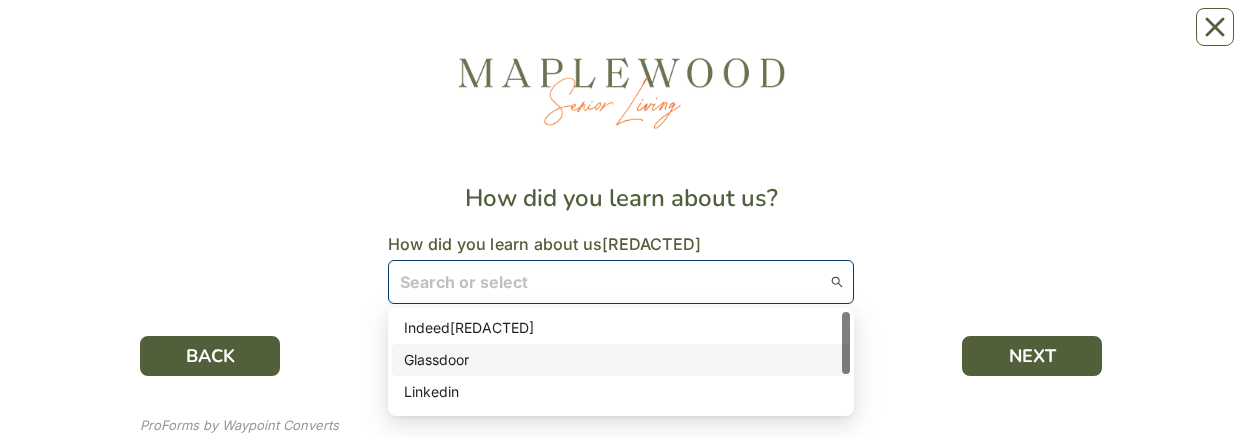 click at bounding box center (846, 362) 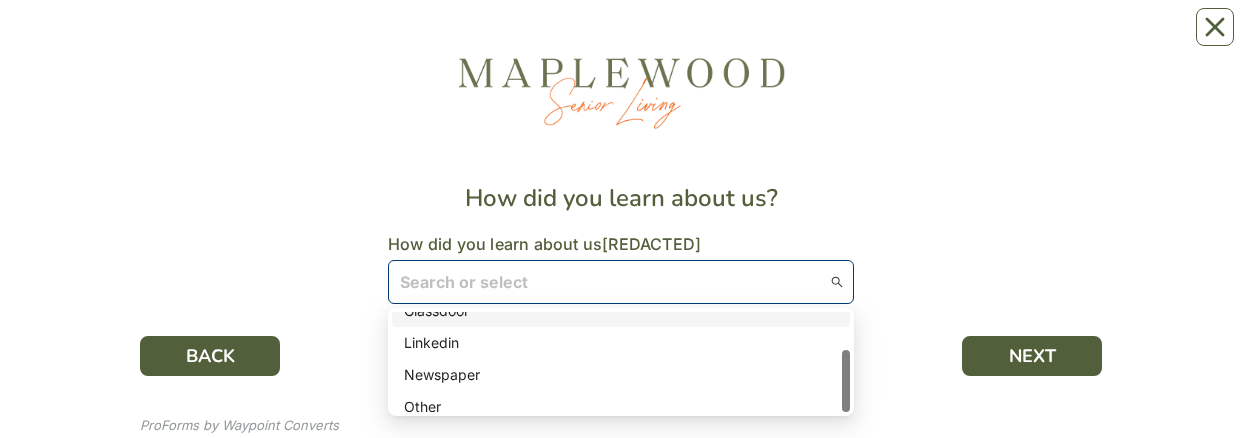 scroll, scrollTop: 60, scrollLeft: 0, axis: vertical 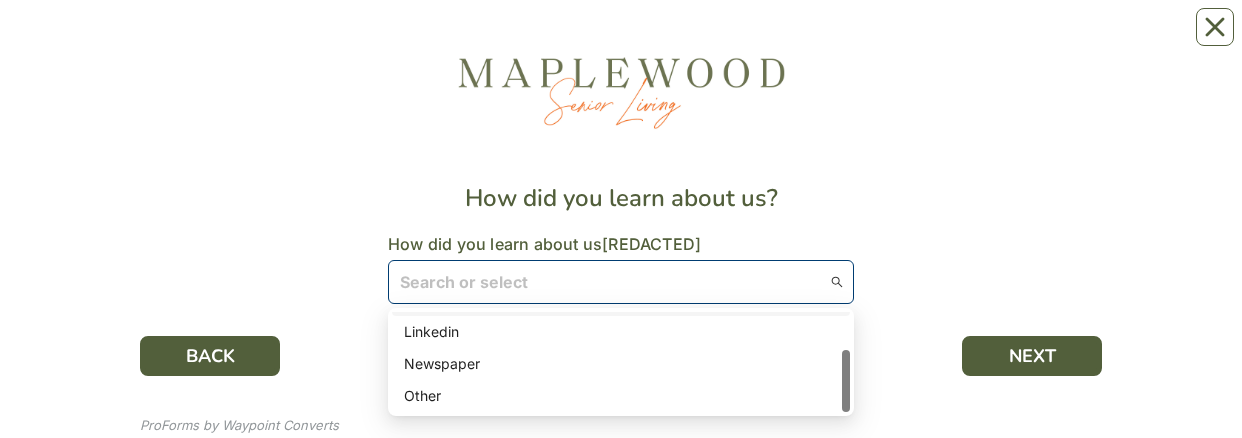 drag, startPoint x: 844, startPoint y: 348, endPoint x: 853, endPoint y: 429, distance: 81.49847 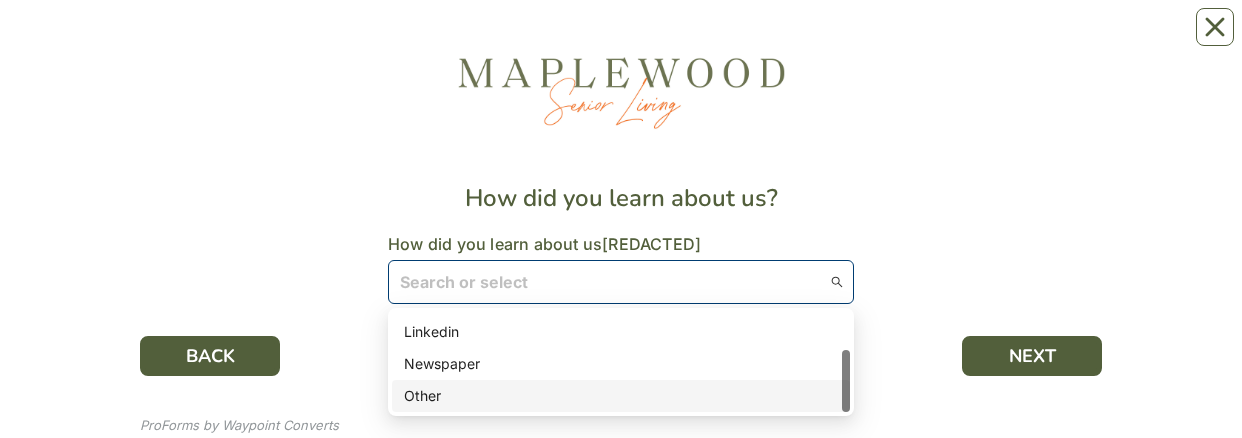 click on "Other" at bounding box center (621, 396) 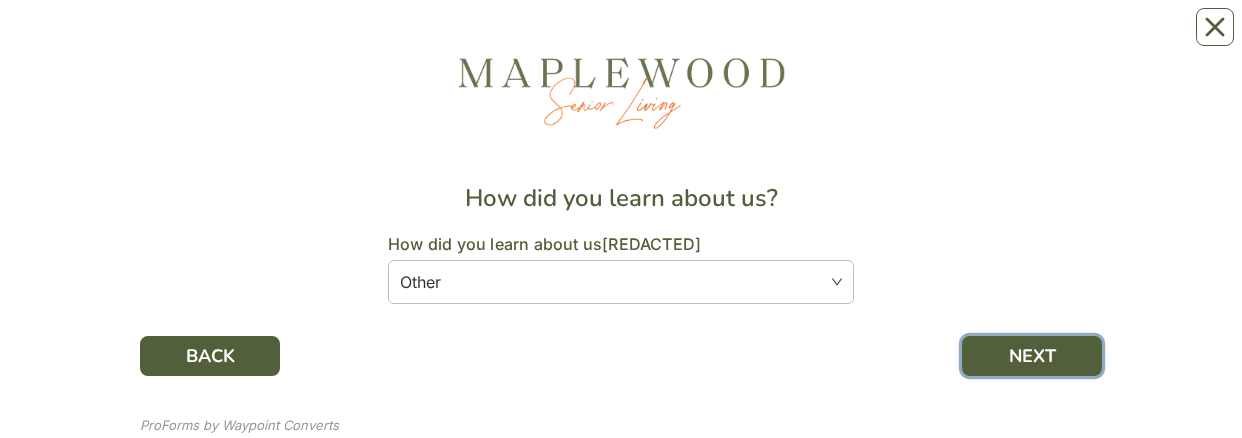 click on "NEXT" at bounding box center [1032, 356] 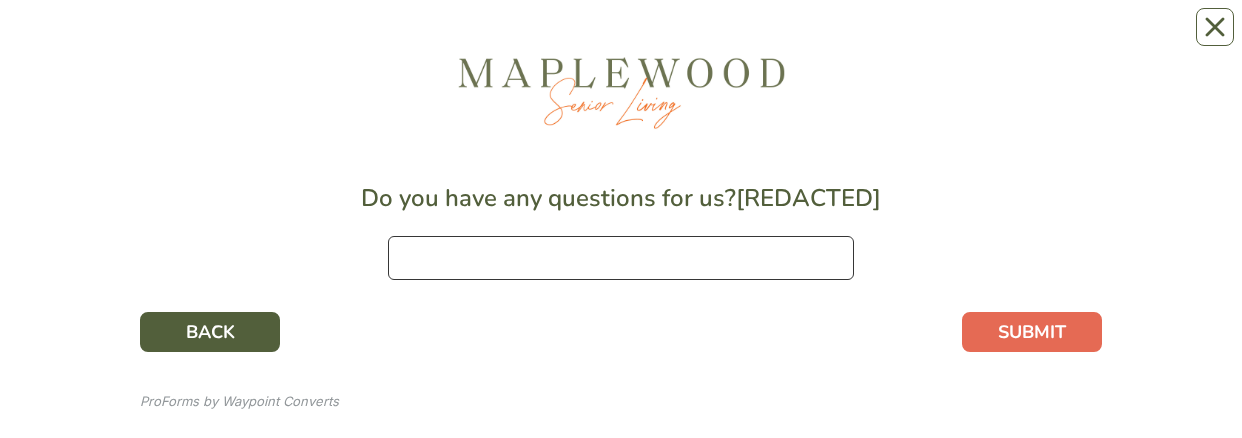 click at bounding box center [621, 258] 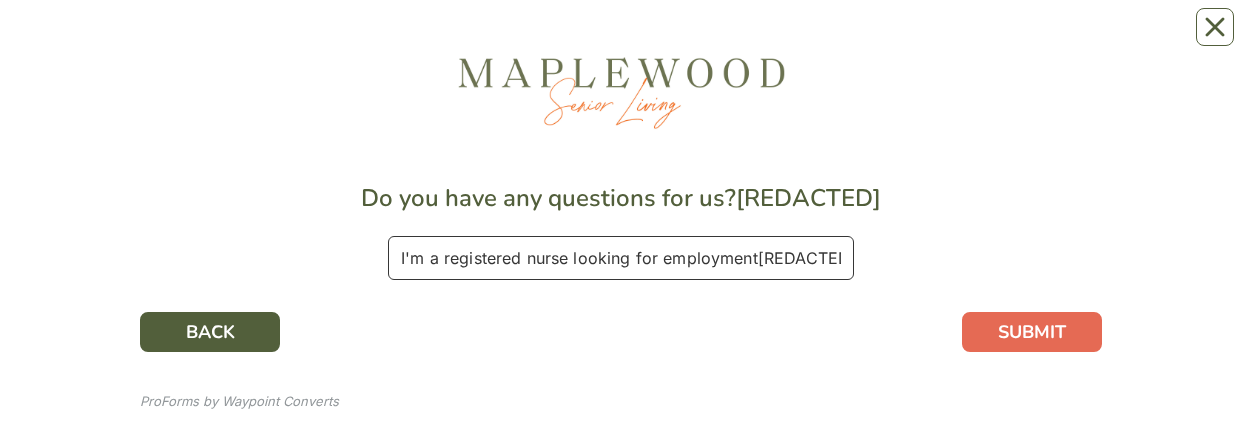 click on "I'm a registered nurse looking for employment[REDACTED]" at bounding box center [621, 258] 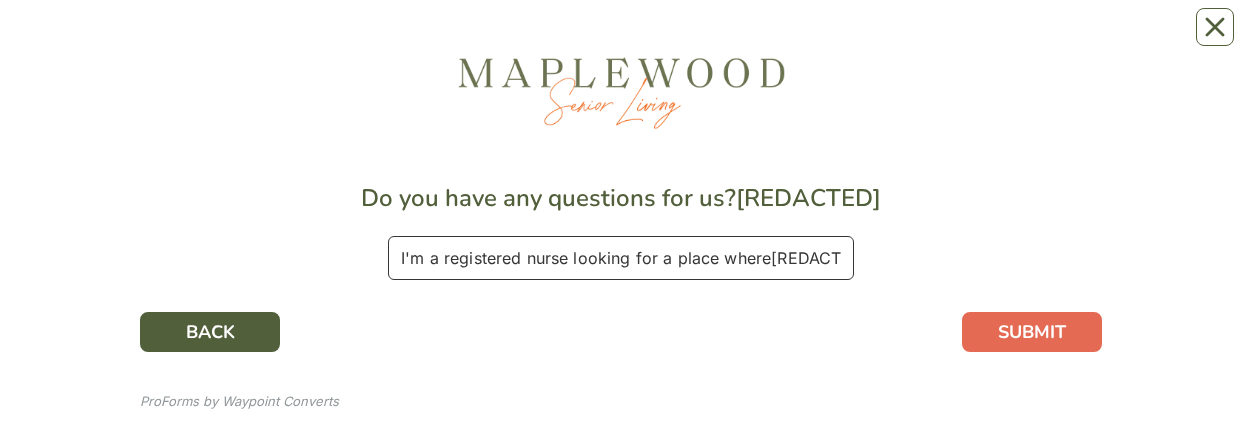 click on "I'm a registered nurse looking for a place where[REDACTED]" at bounding box center [621, 258] 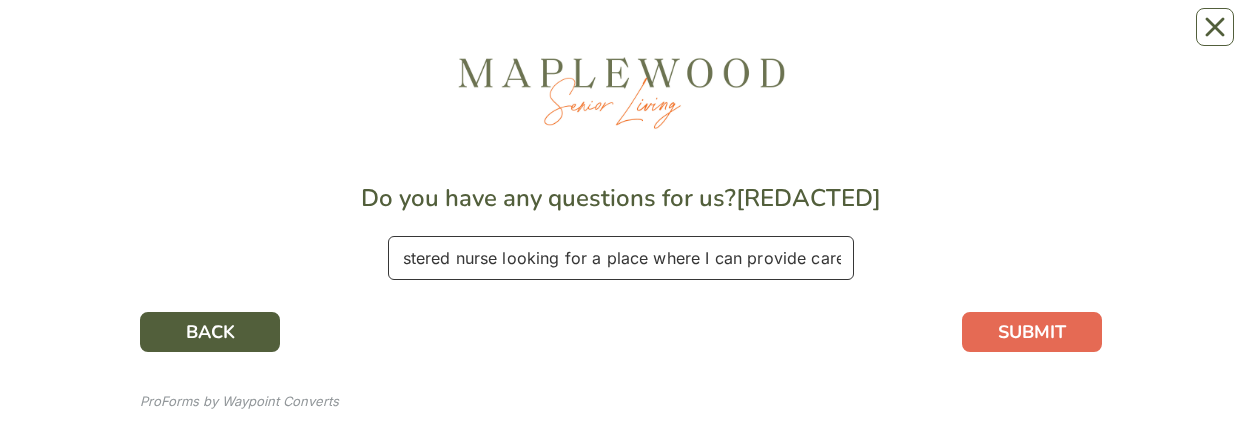 scroll, scrollTop: 0, scrollLeft: 76, axis: horizontal 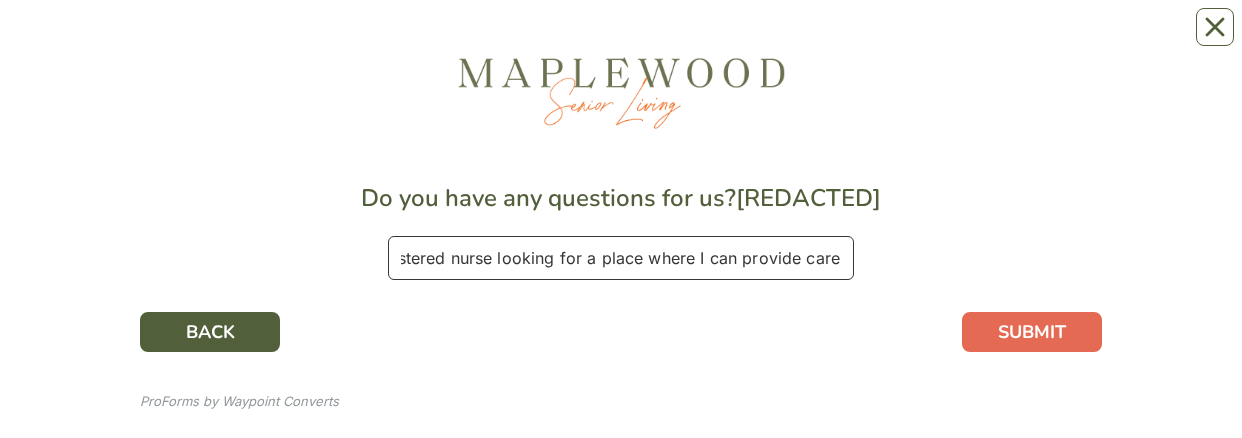 type on "I'm a registered nurse looking for a place where I can provide care.[REDACTED]" 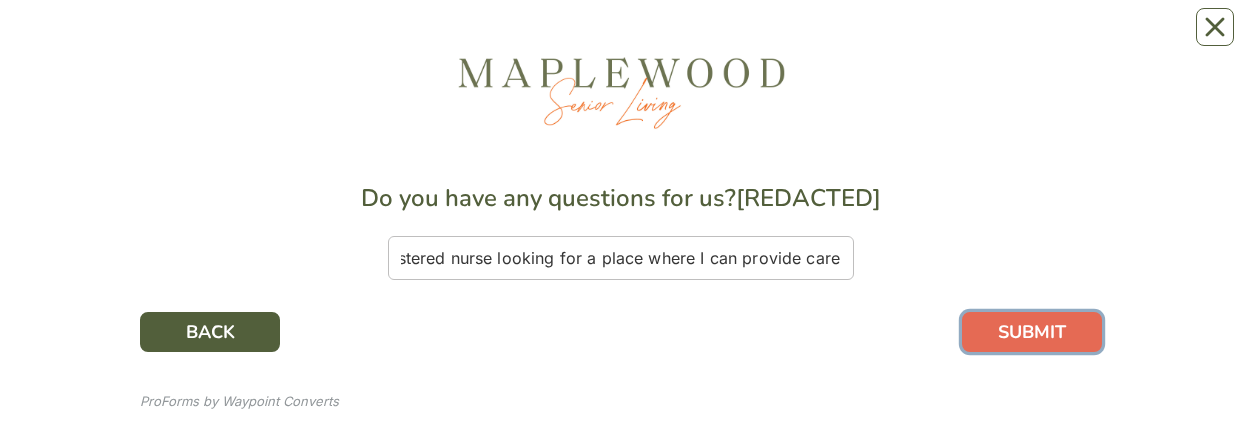 scroll, scrollTop: 0, scrollLeft: 0, axis: both 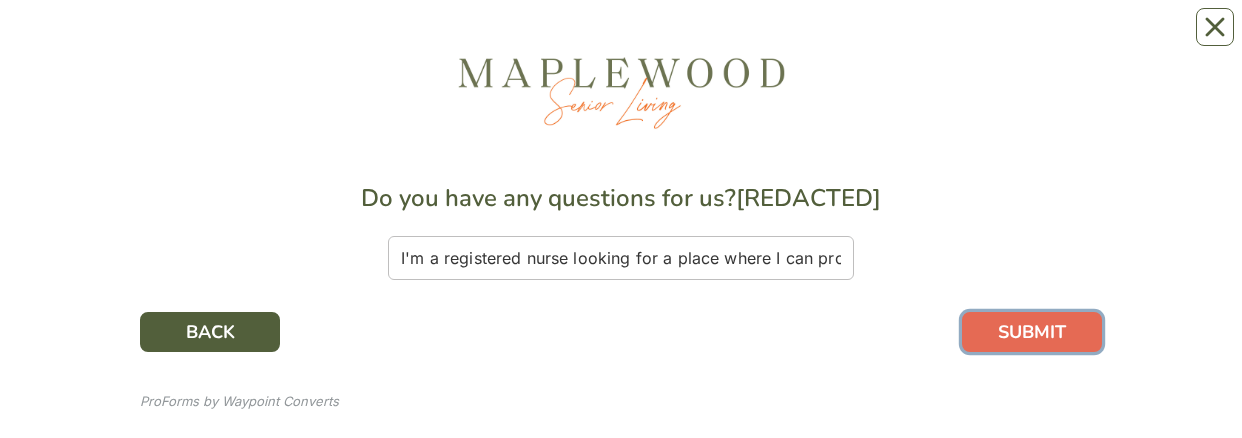 click on "SUBMIT" at bounding box center [1032, 332] 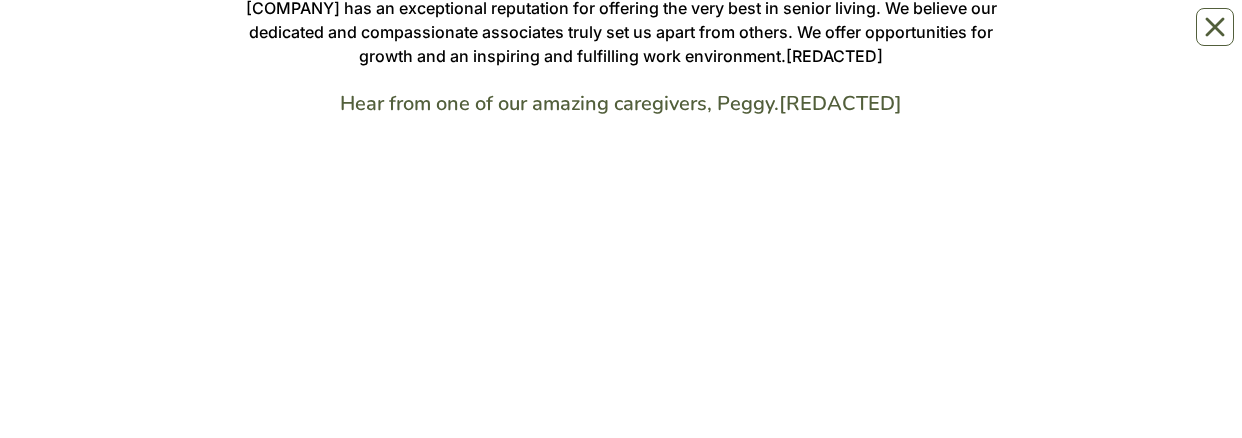 scroll, scrollTop: 306, scrollLeft: 0, axis: vertical 